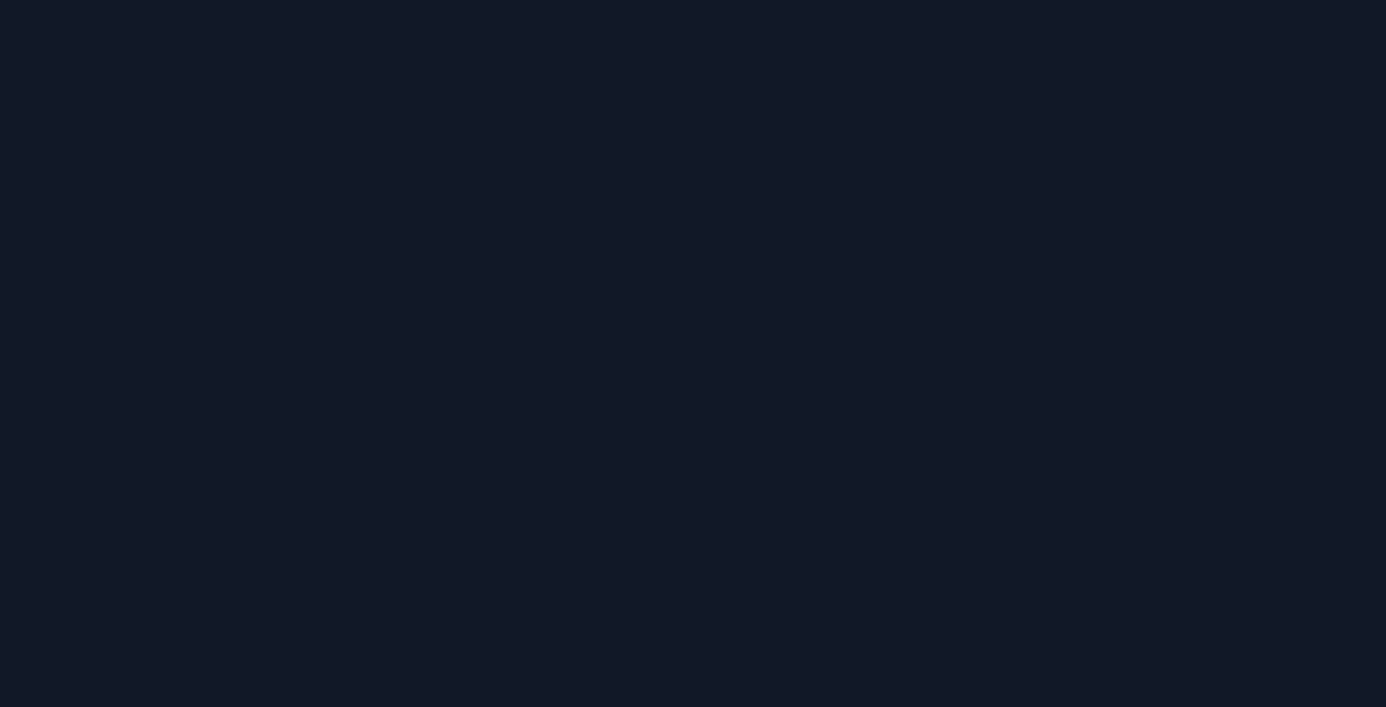 scroll, scrollTop: 0, scrollLeft: 0, axis: both 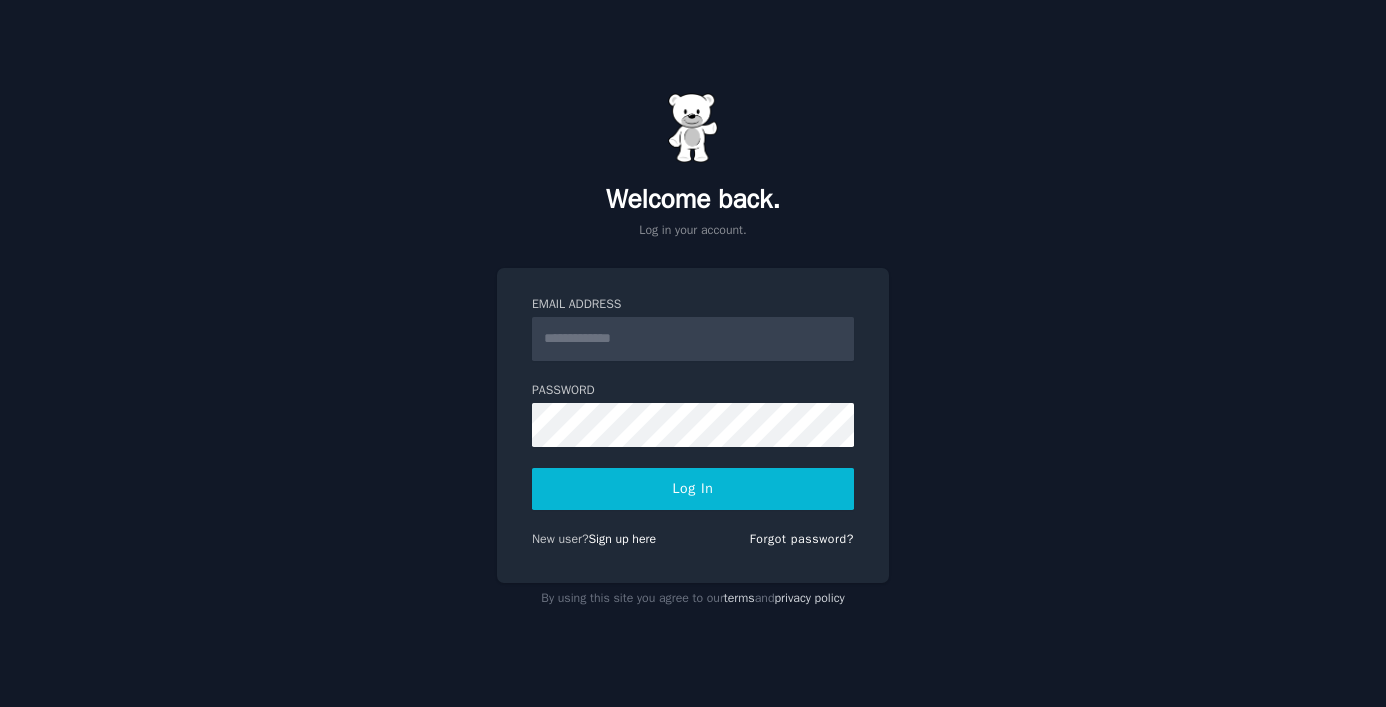 click on "Email Address" at bounding box center [693, 339] 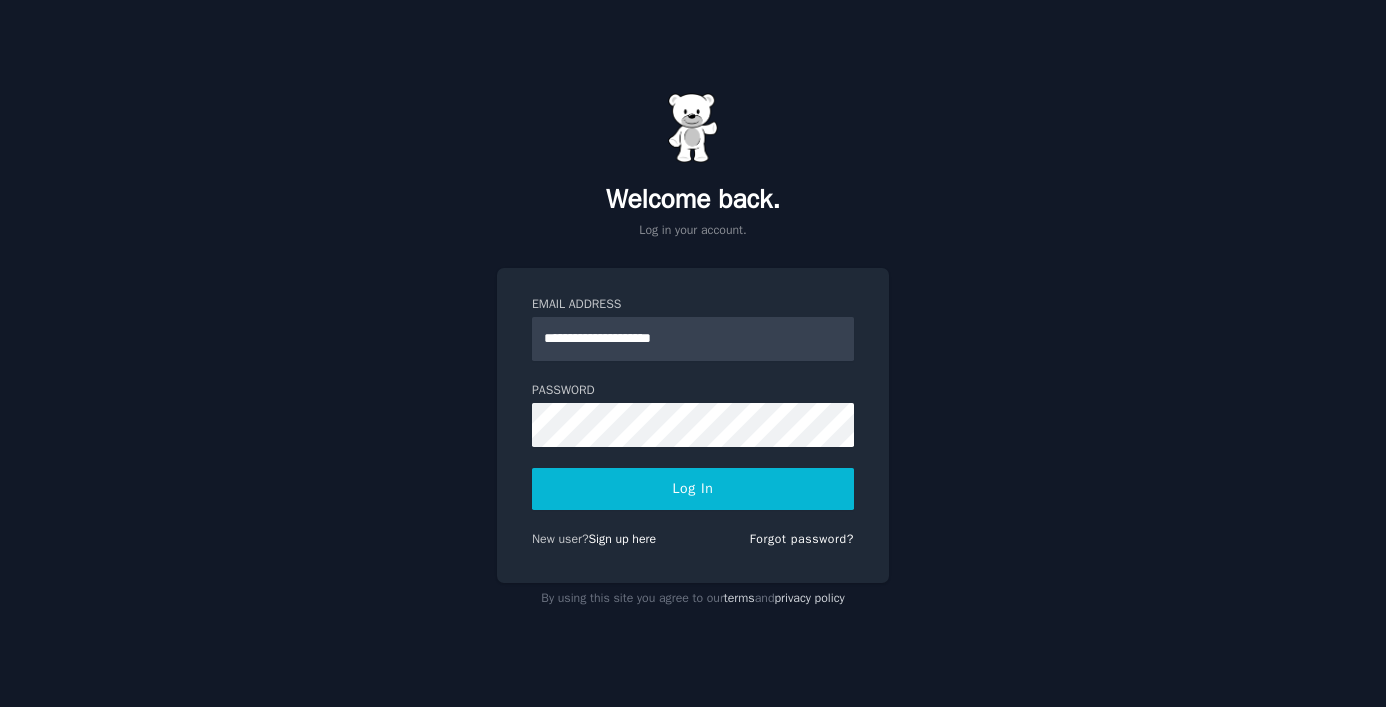 click on "Log In" at bounding box center [693, 489] 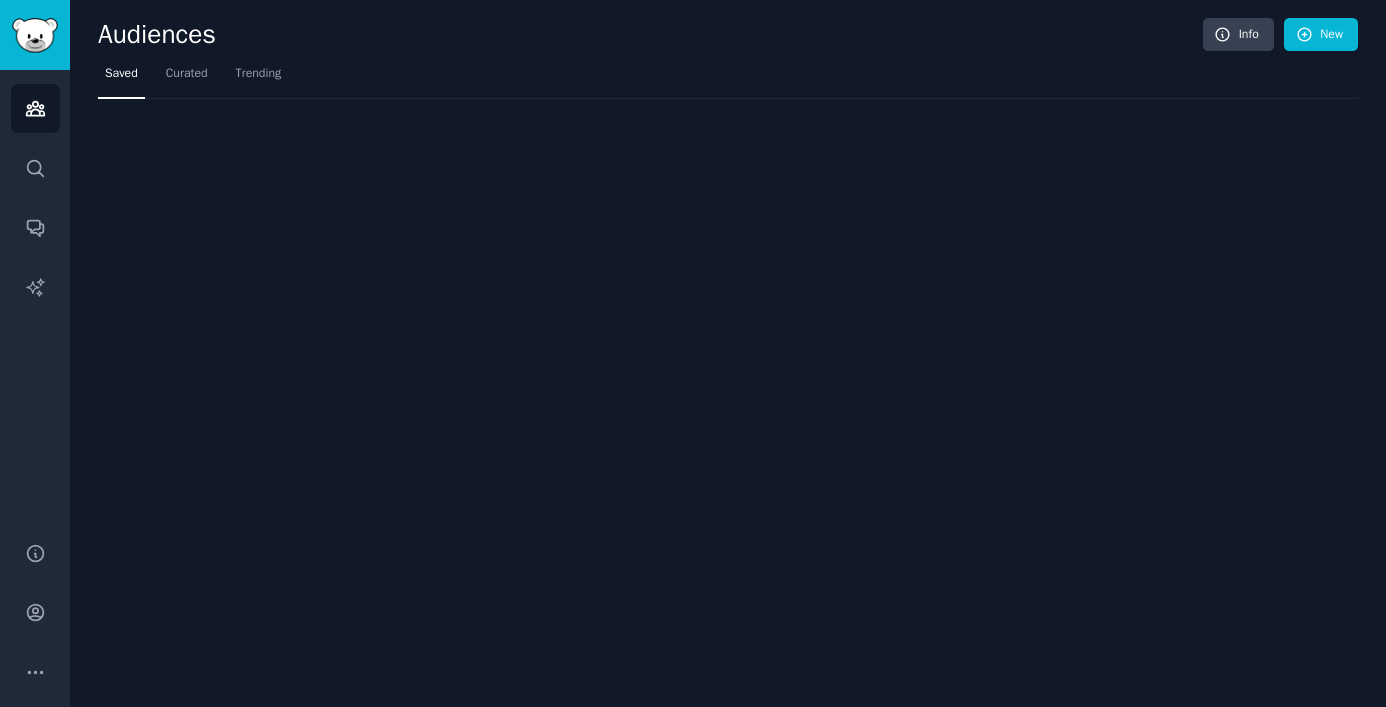 scroll, scrollTop: 0, scrollLeft: 0, axis: both 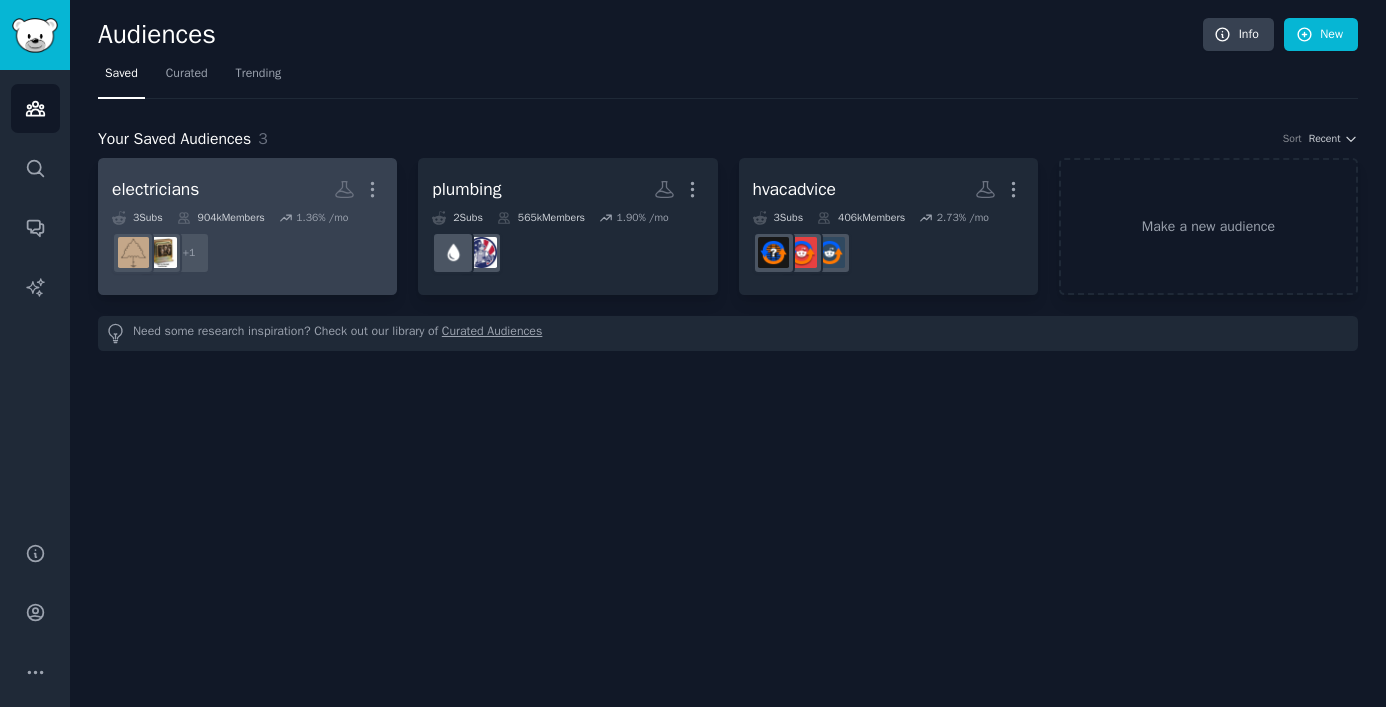click on "+ 1" at bounding box center (247, 253) 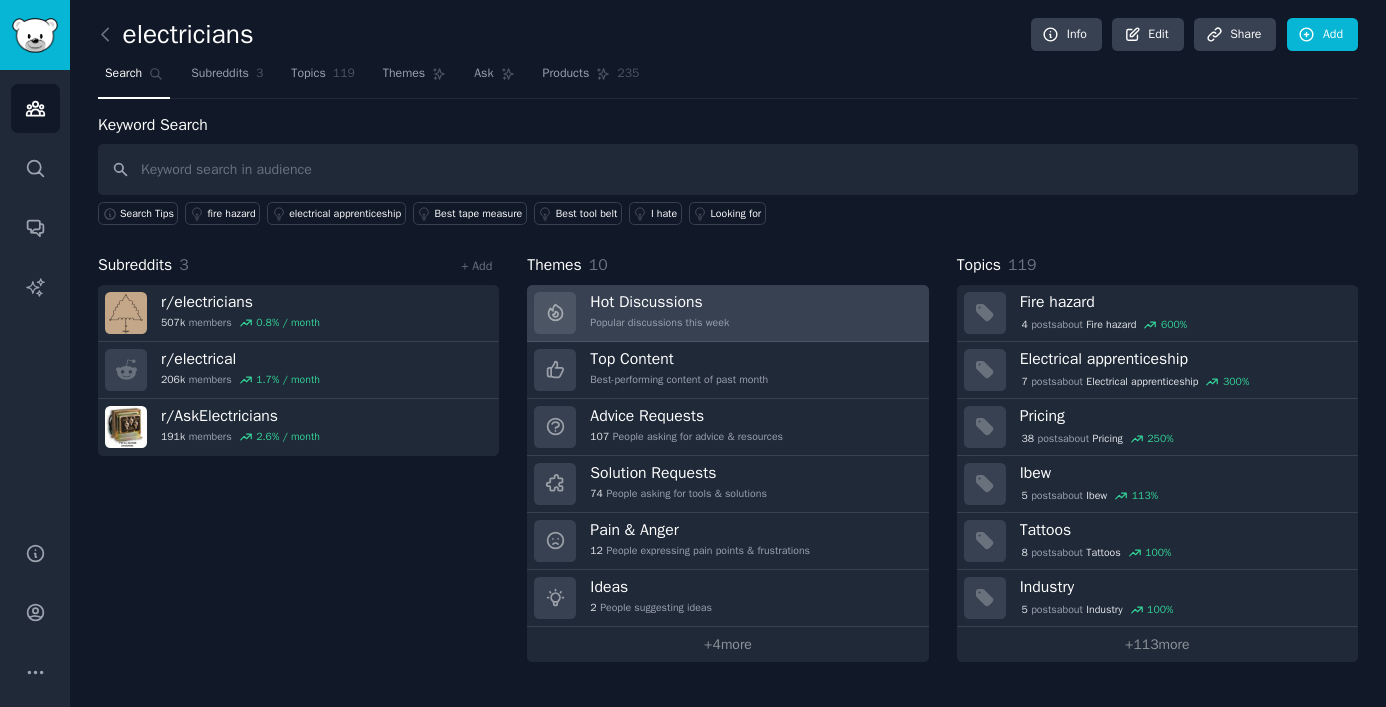 click on "Hot Discussions" at bounding box center [659, 302] 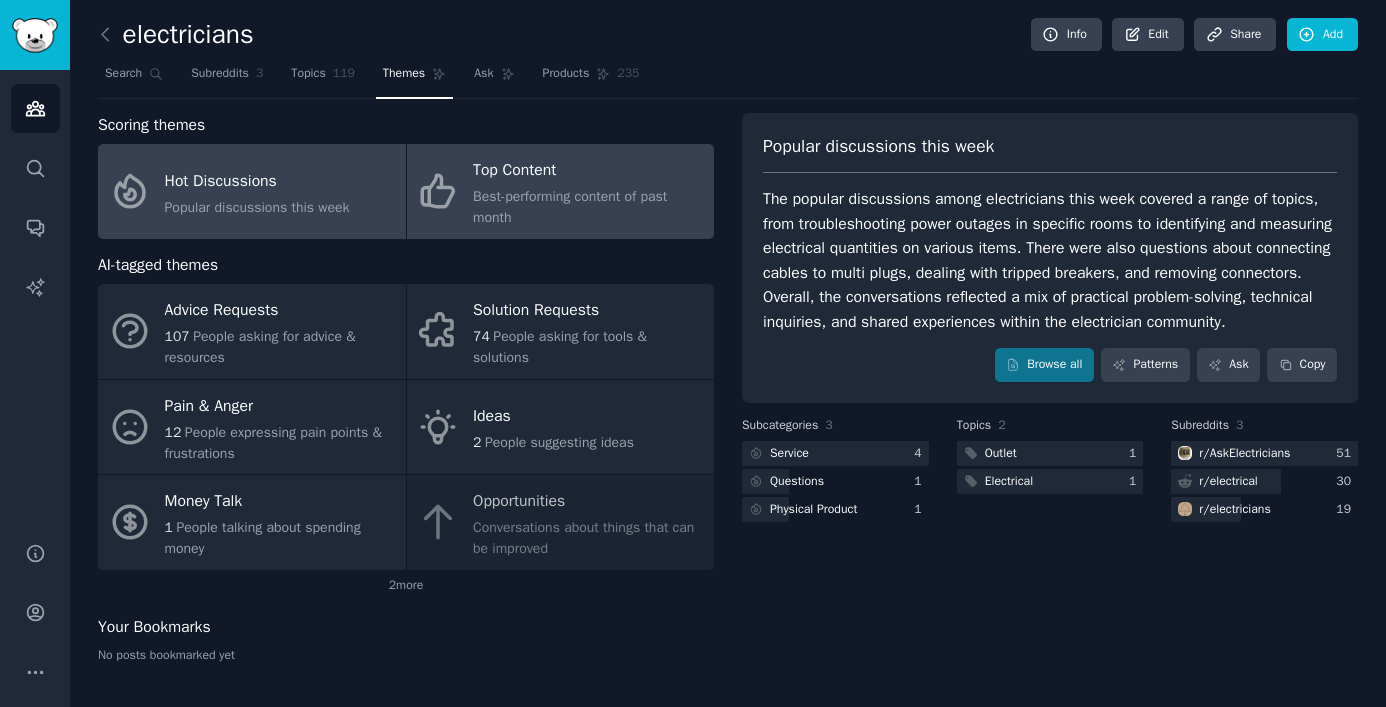 click on "Best-performing content of past month" 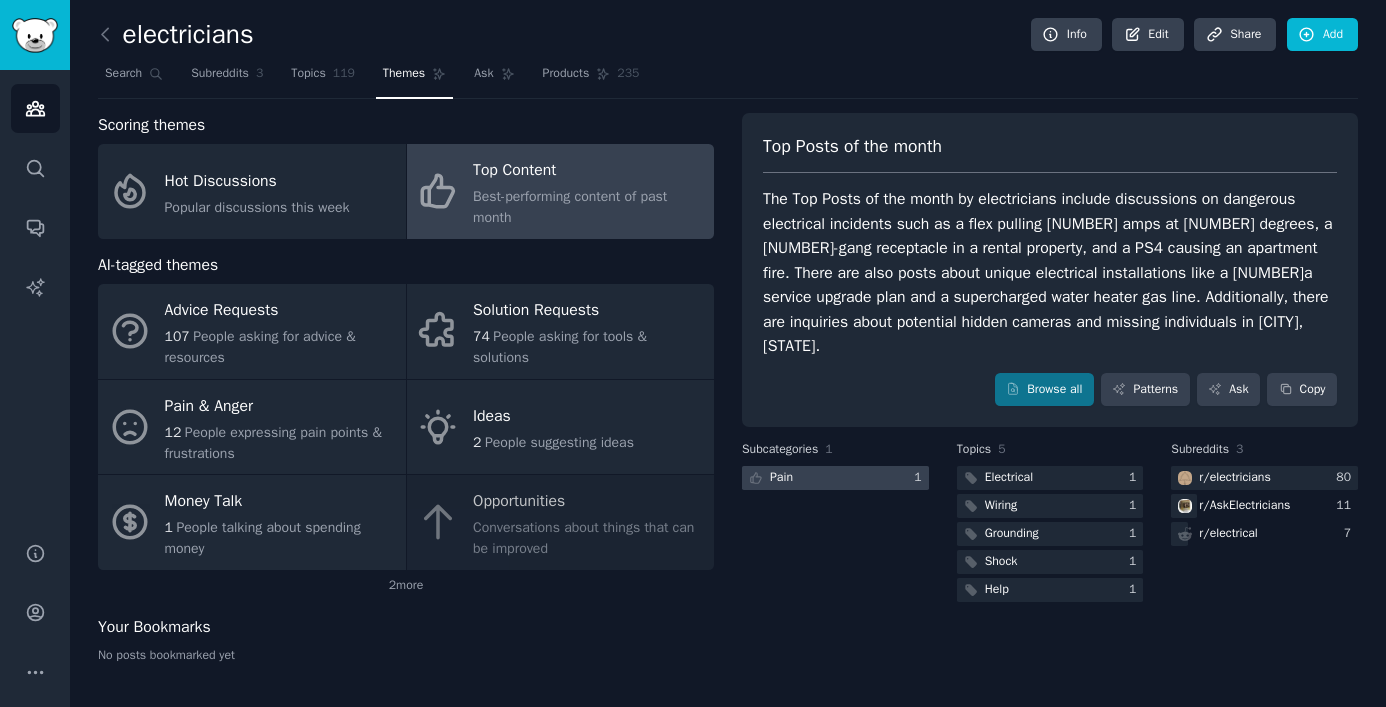 click at bounding box center (835, 478) 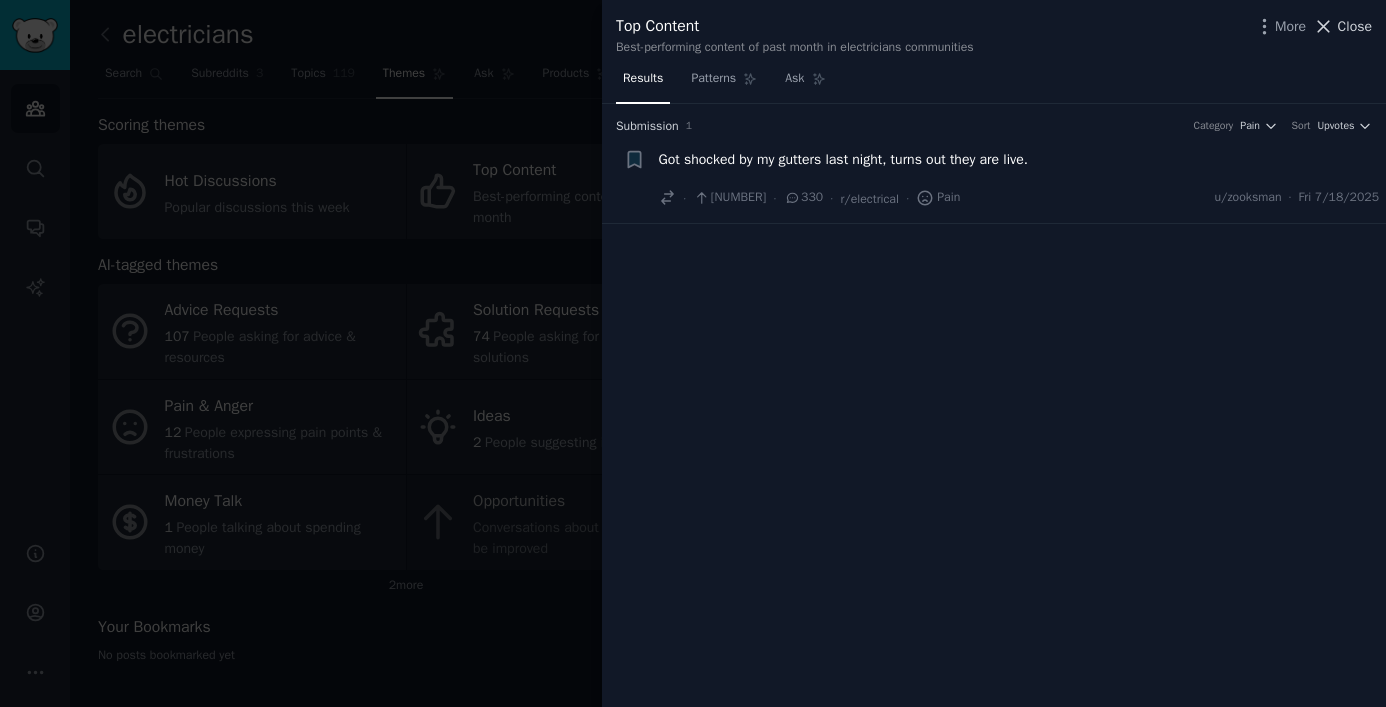 click 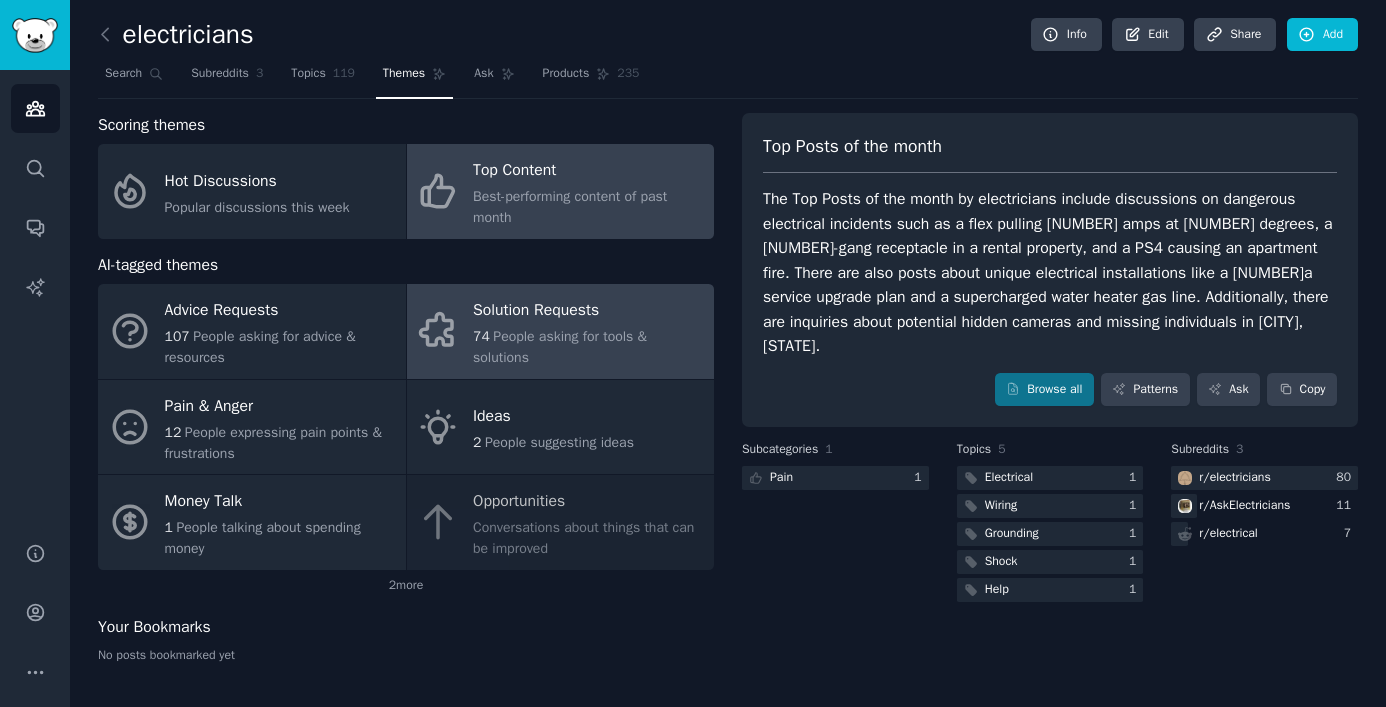click on "People asking for tools & solutions" at bounding box center (560, 347) 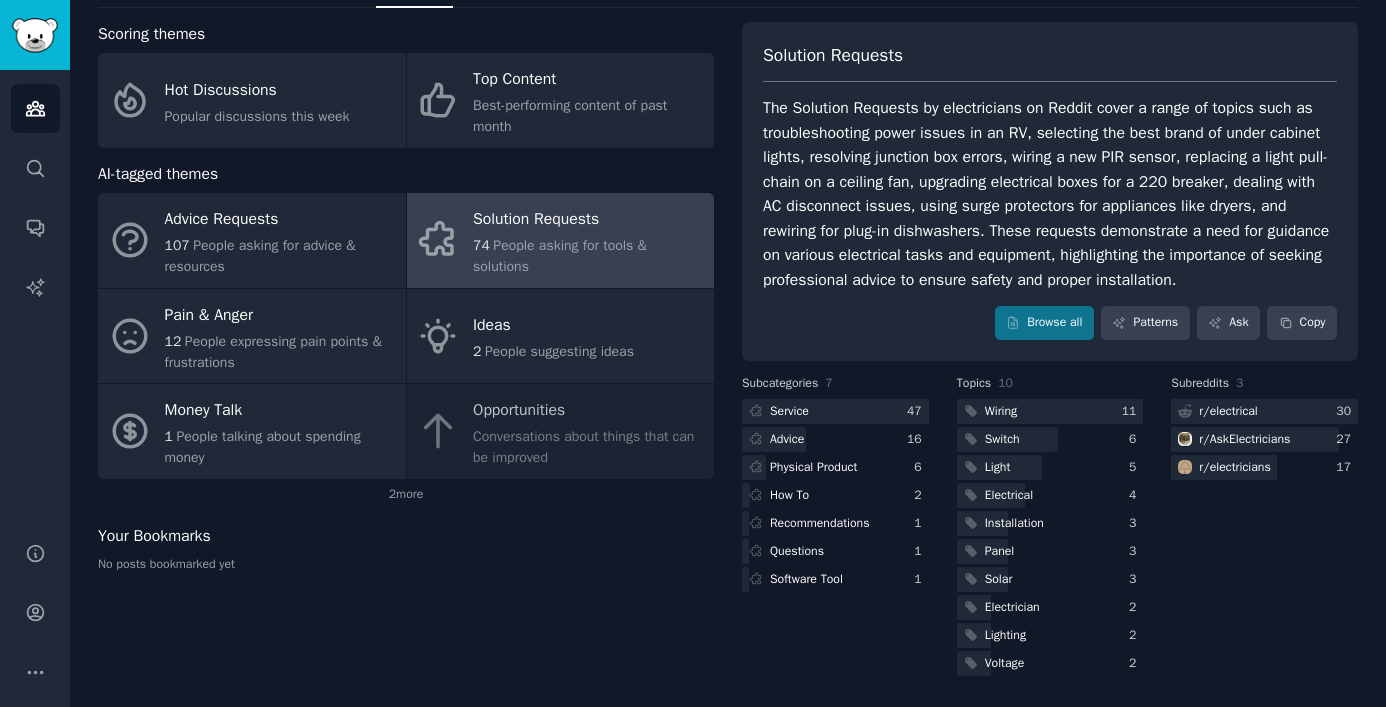 scroll, scrollTop: 111, scrollLeft: 0, axis: vertical 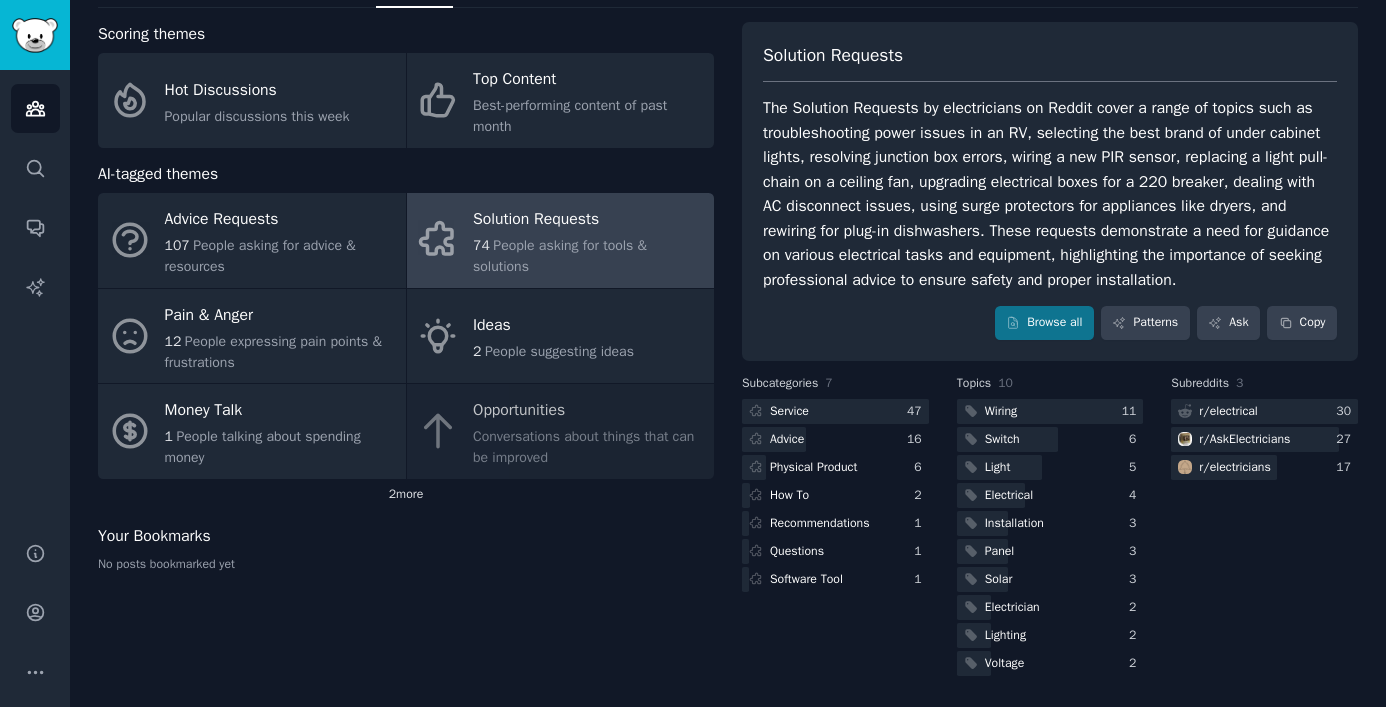 click on "2  more" 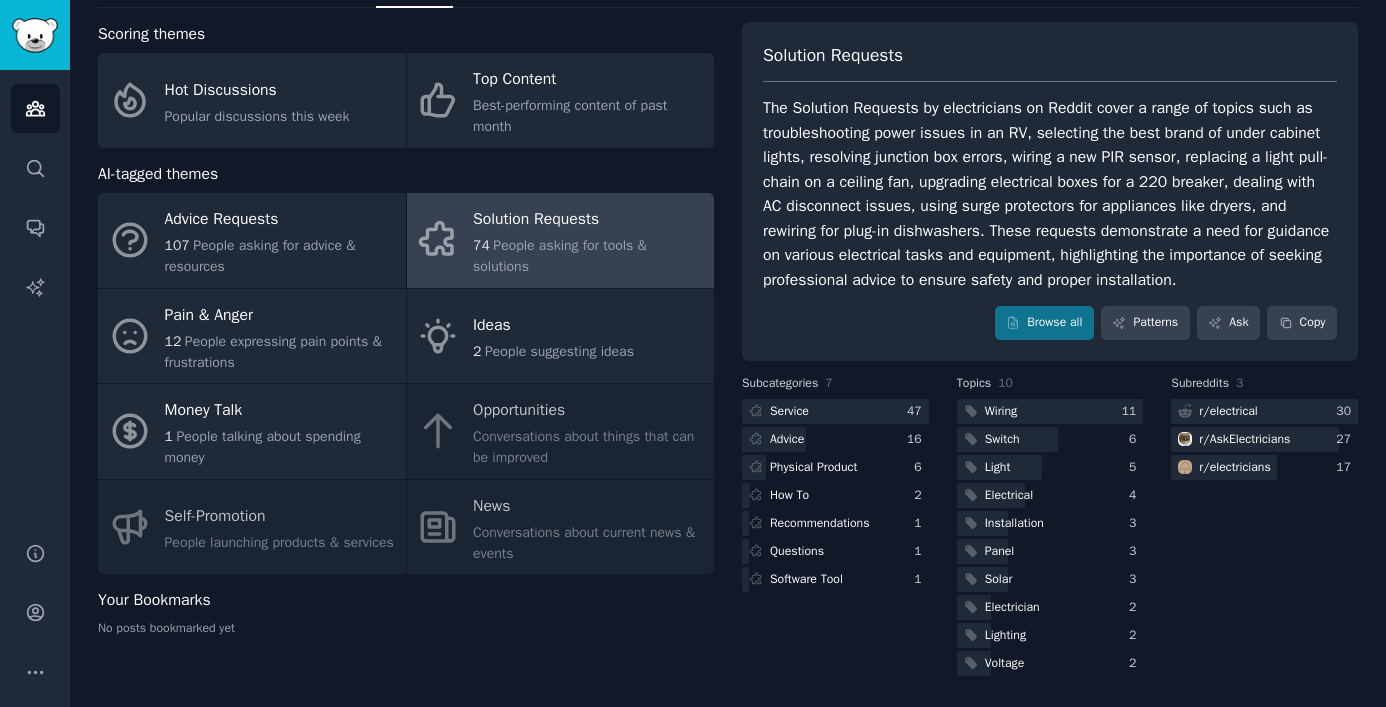 click on "Advice Requests 107 People asking for advice & resources Solution Requests 74 People asking for tools & solutions Pain & Anger 12 People expressing pain points & frustrations Ideas 2 People suggesting ideas Money Talk 1 People talking about spending money Opportunities Conversations about things that can be improved Self-Promotion People launching products & services News Conversations about current news & events" 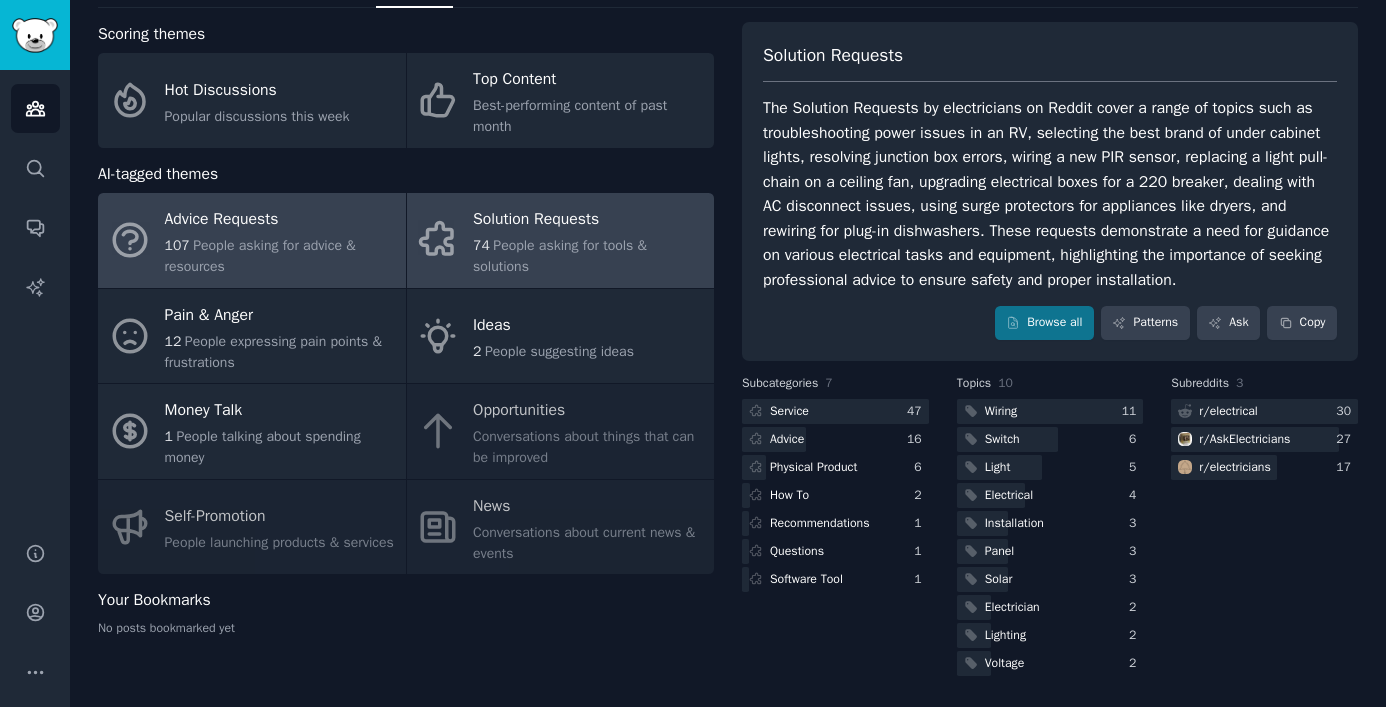 click on "[NUMBER] People asking for advice & resources" at bounding box center (280, 256) 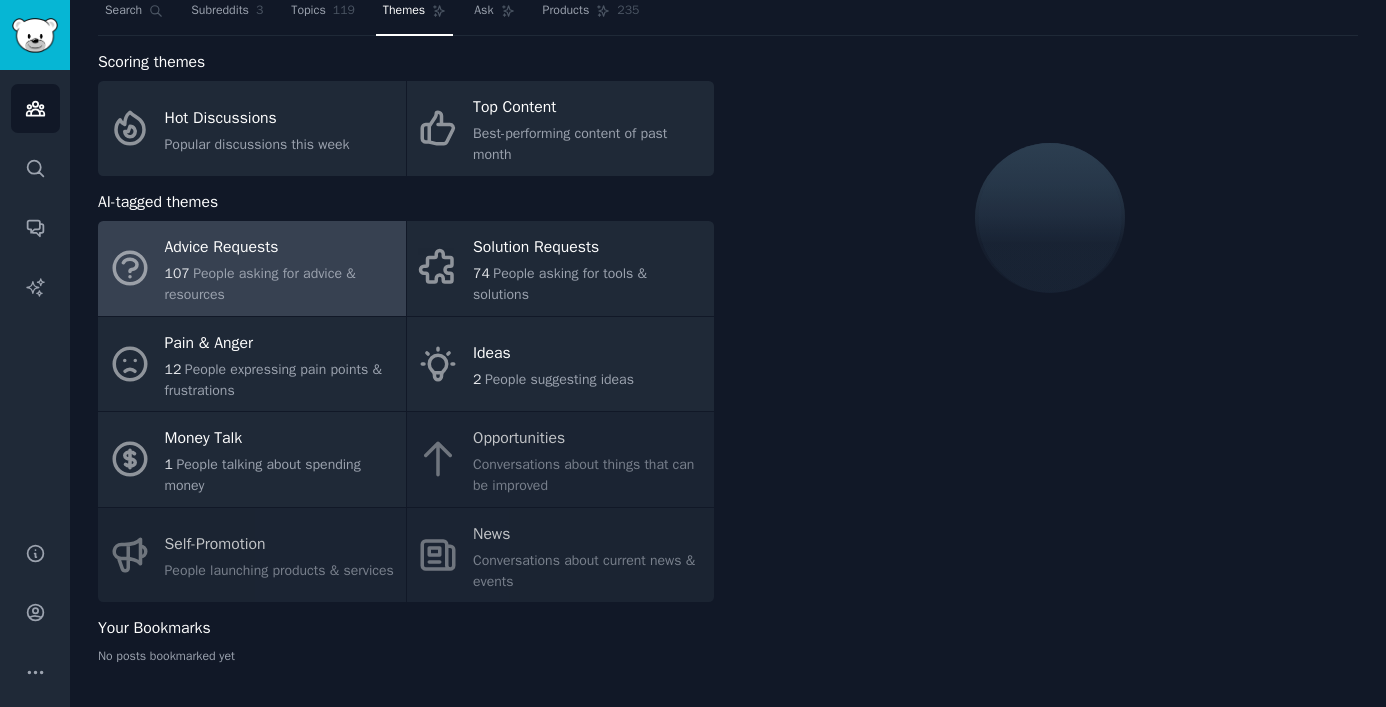 scroll, scrollTop: 0, scrollLeft: 0, axis: both 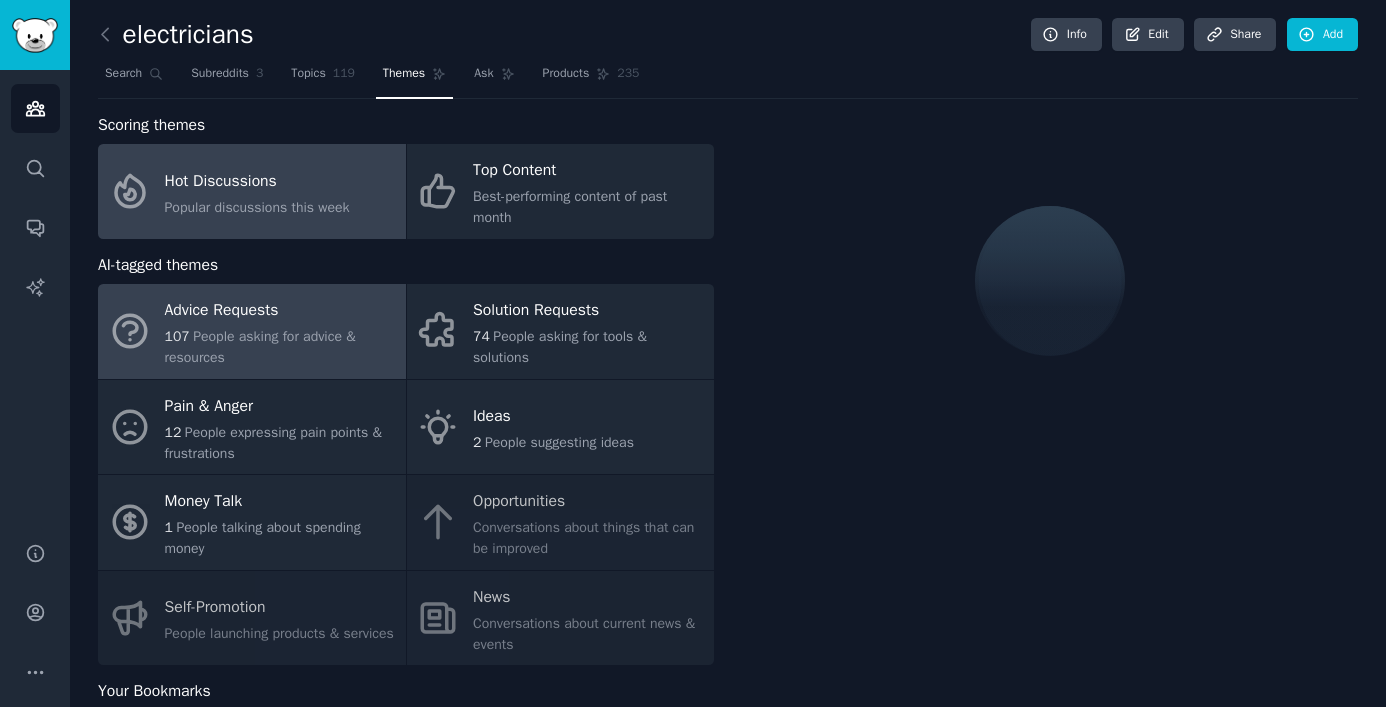 click on "Popular discussions this week" 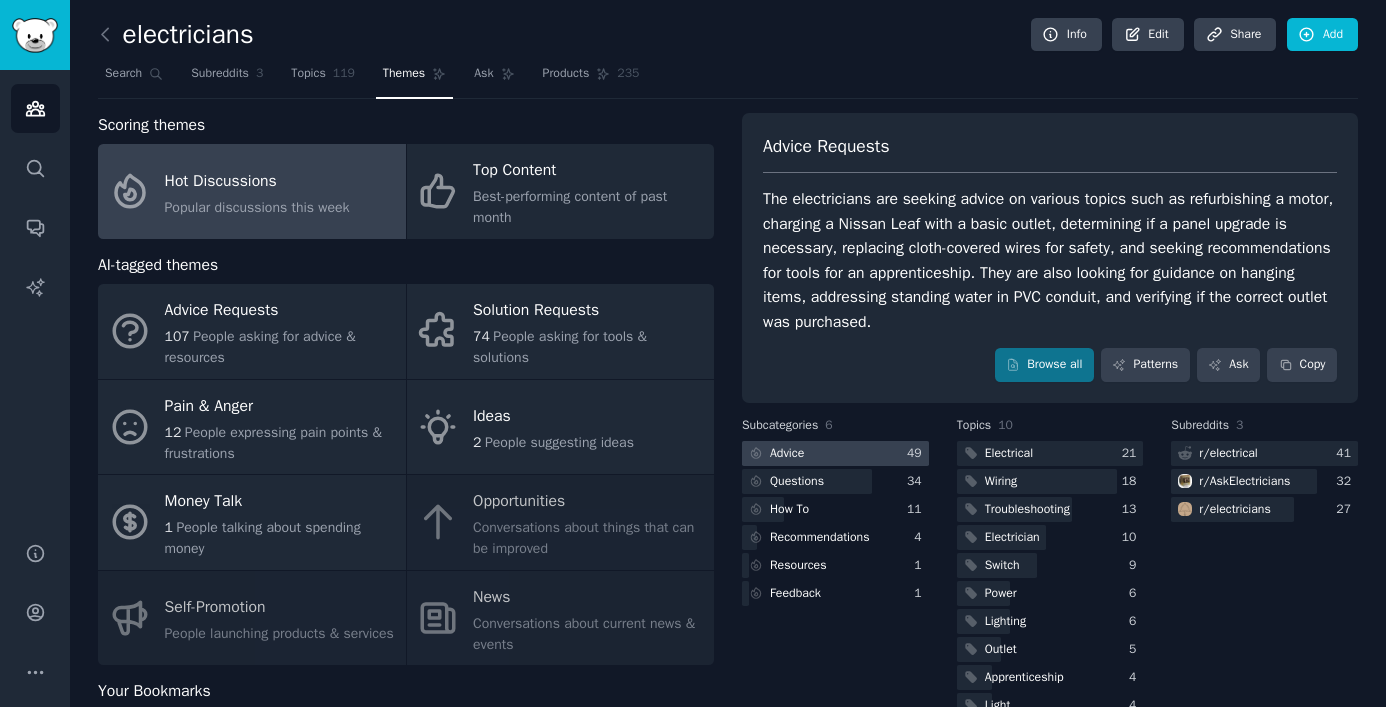 click on "Advice" at bounding box center (787, 454) 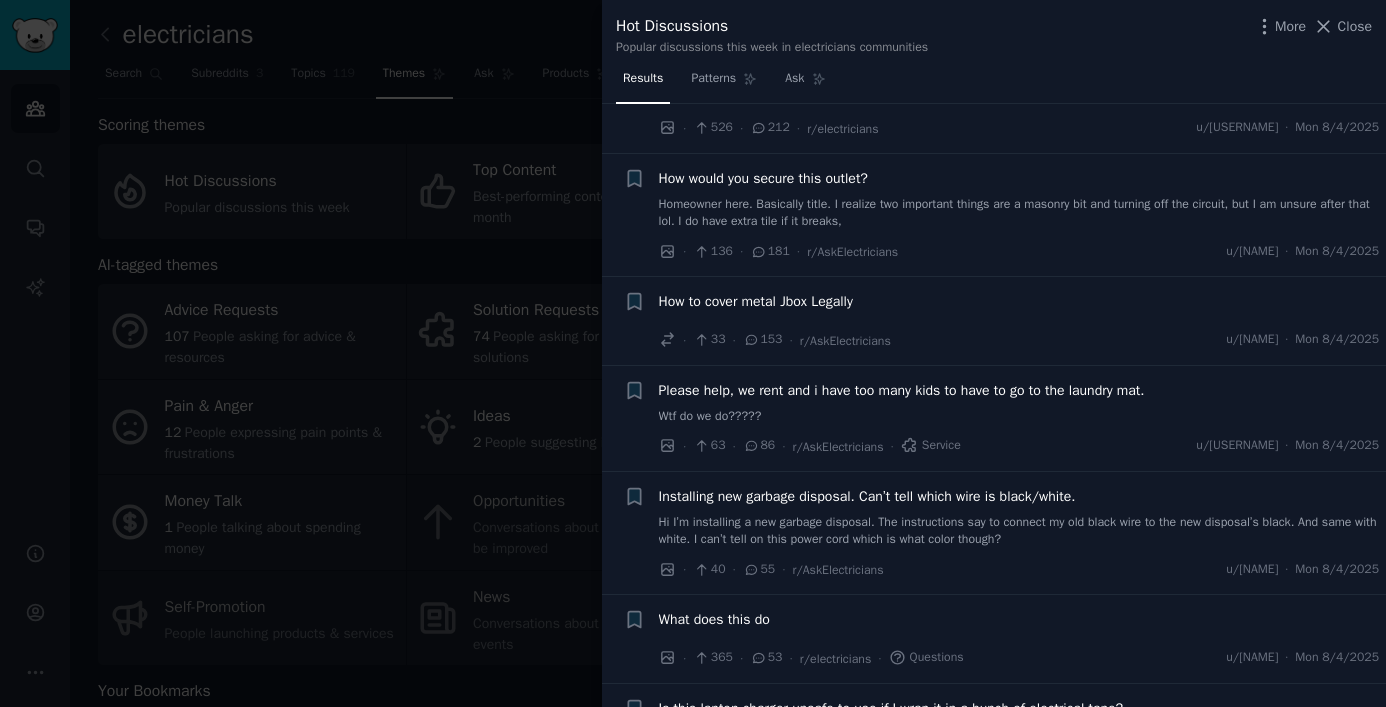 scroll, scrollTop: 73, scrollLeft: 0, axis: vertical 